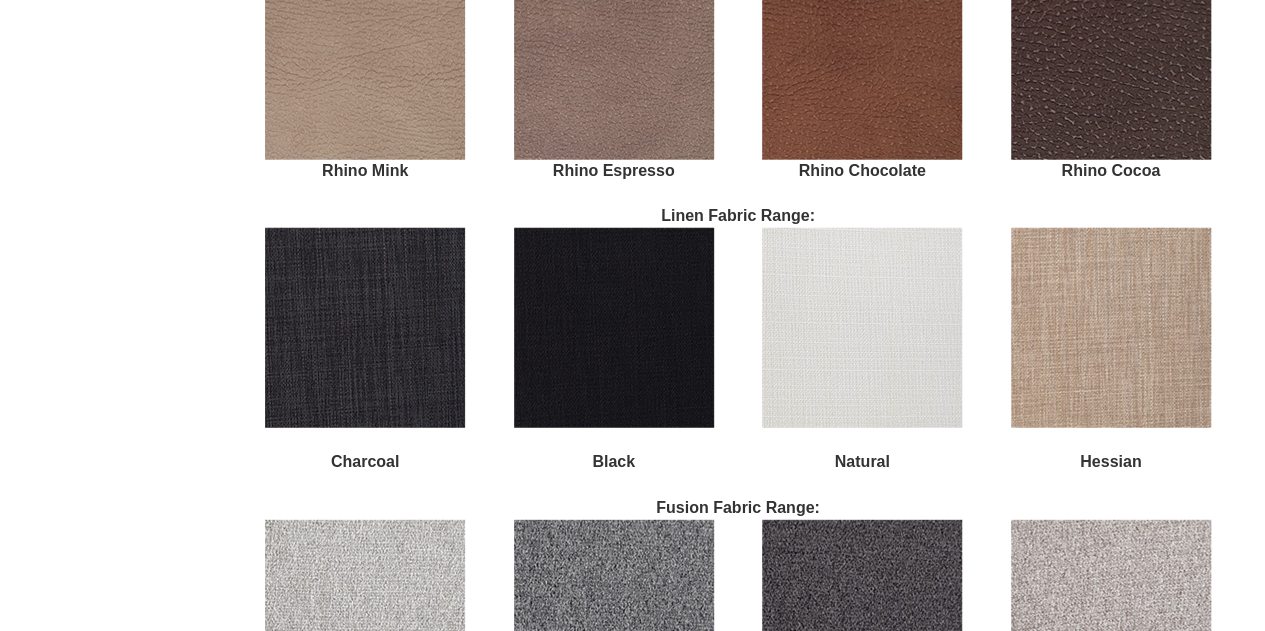 scroll, scrollTop: 2562, scrollLeft: 0, axis: vertical 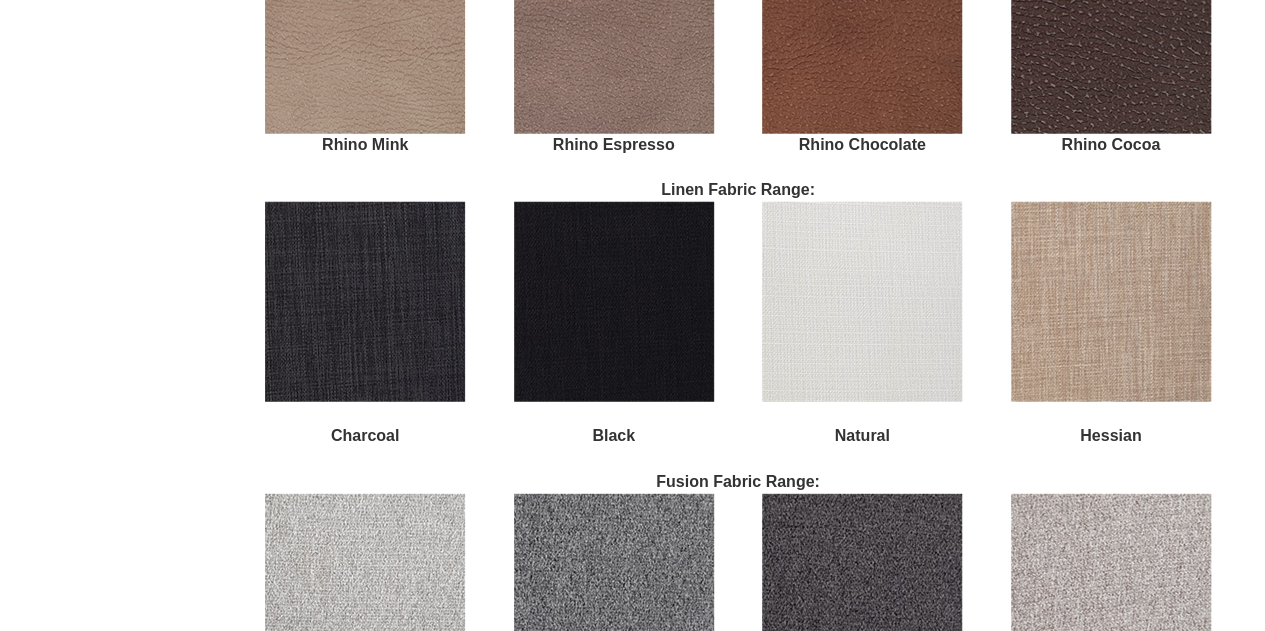 click at bounding box center (862, 302) 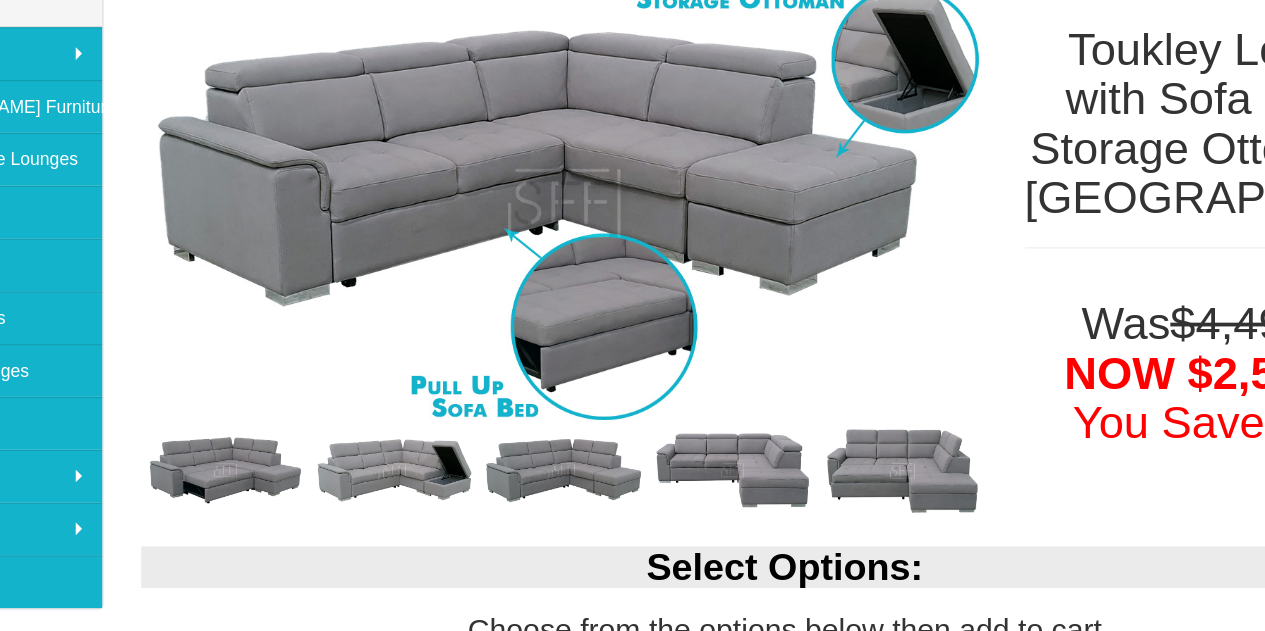 scroll, scrollTop: 220, scrollLeft: 0, axis: vertical 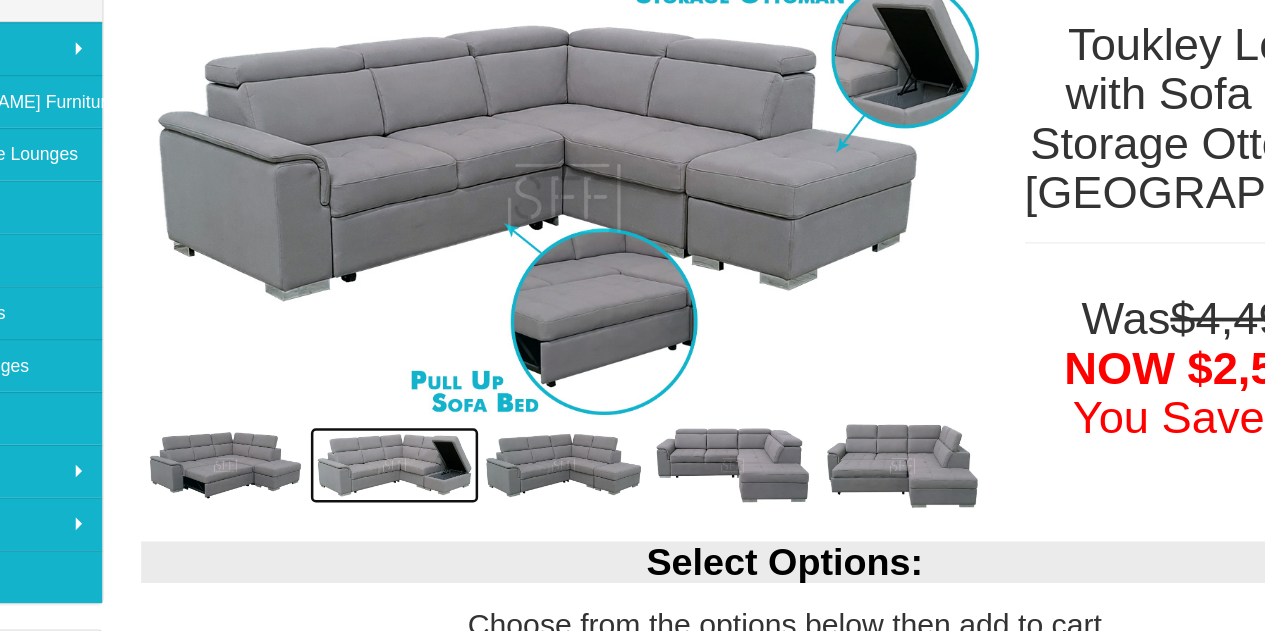 click at bounding box center (427, 498) 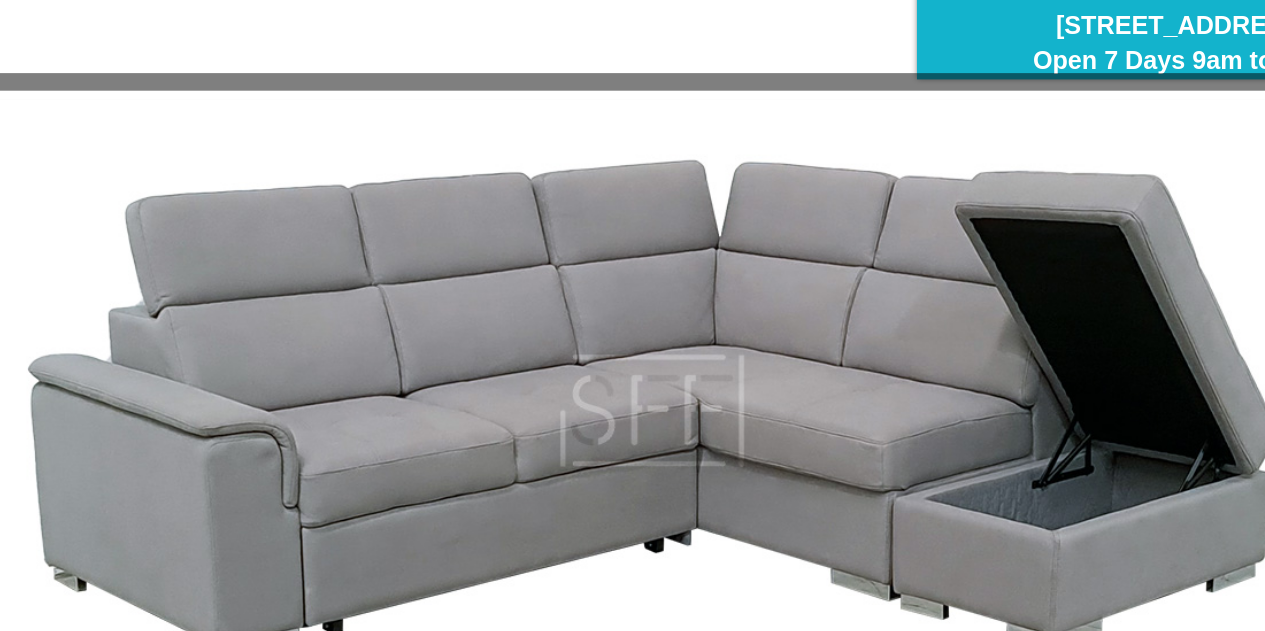 scroll, scrollTop: 216, scrollLeft: 0, axis: vertical 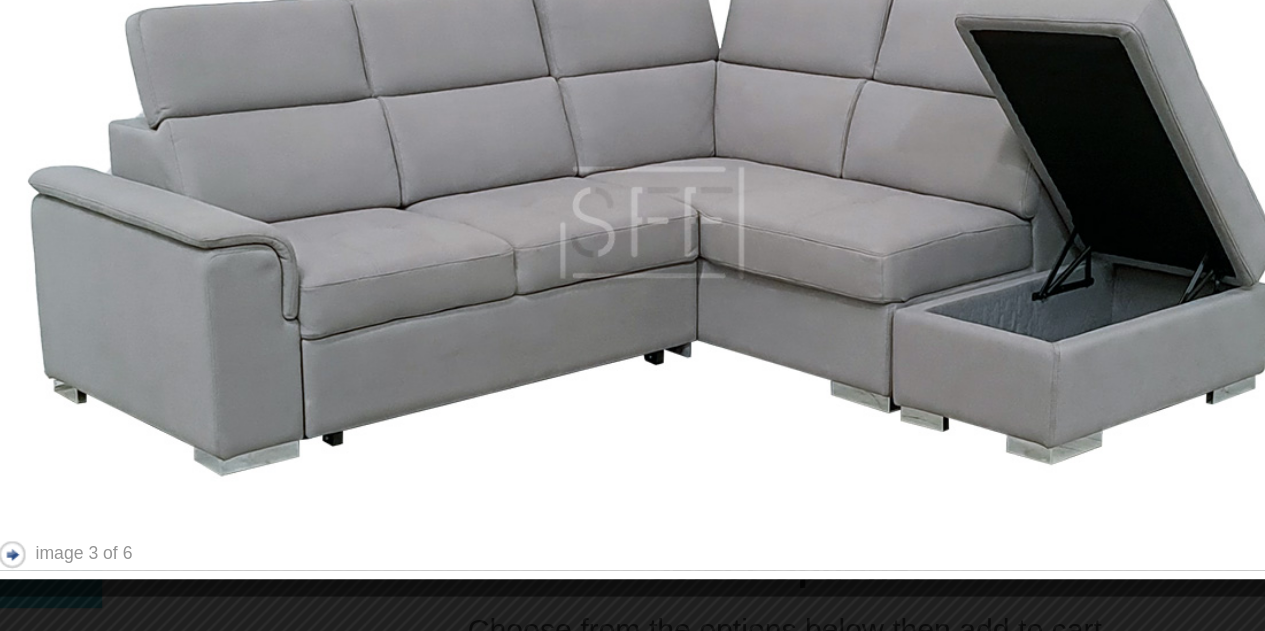 click on "next" at bounding box center (123, 569) 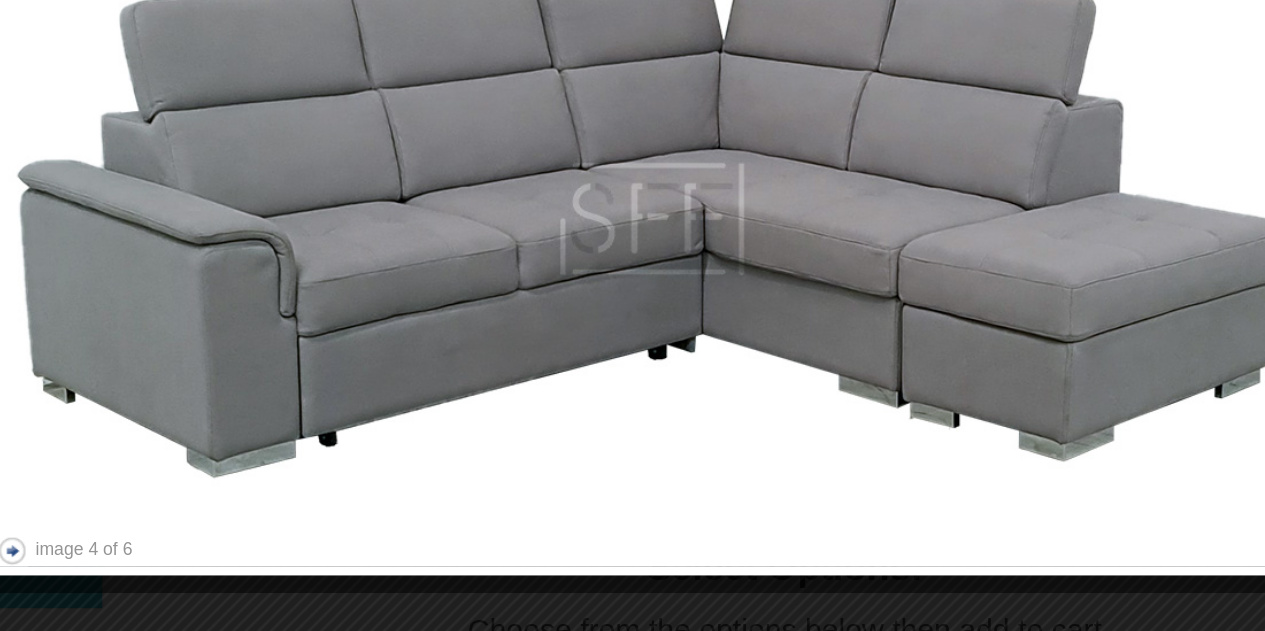 click on "next" at bounding box center [123, 566] 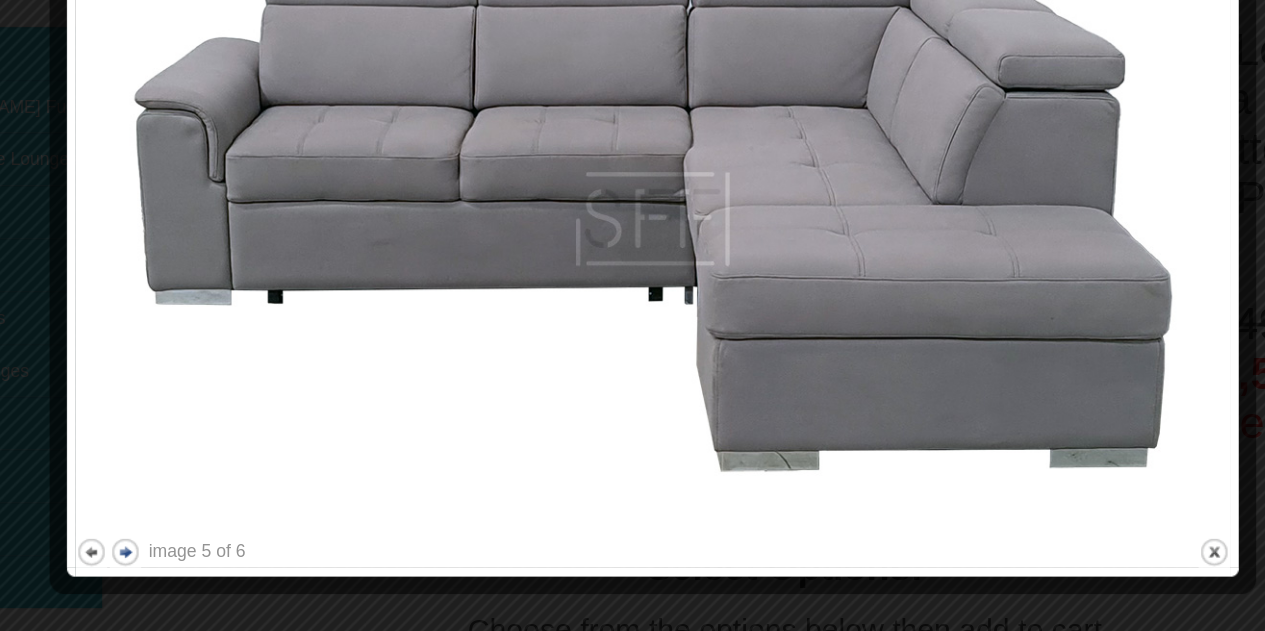 click at bounding box center [632, 315] 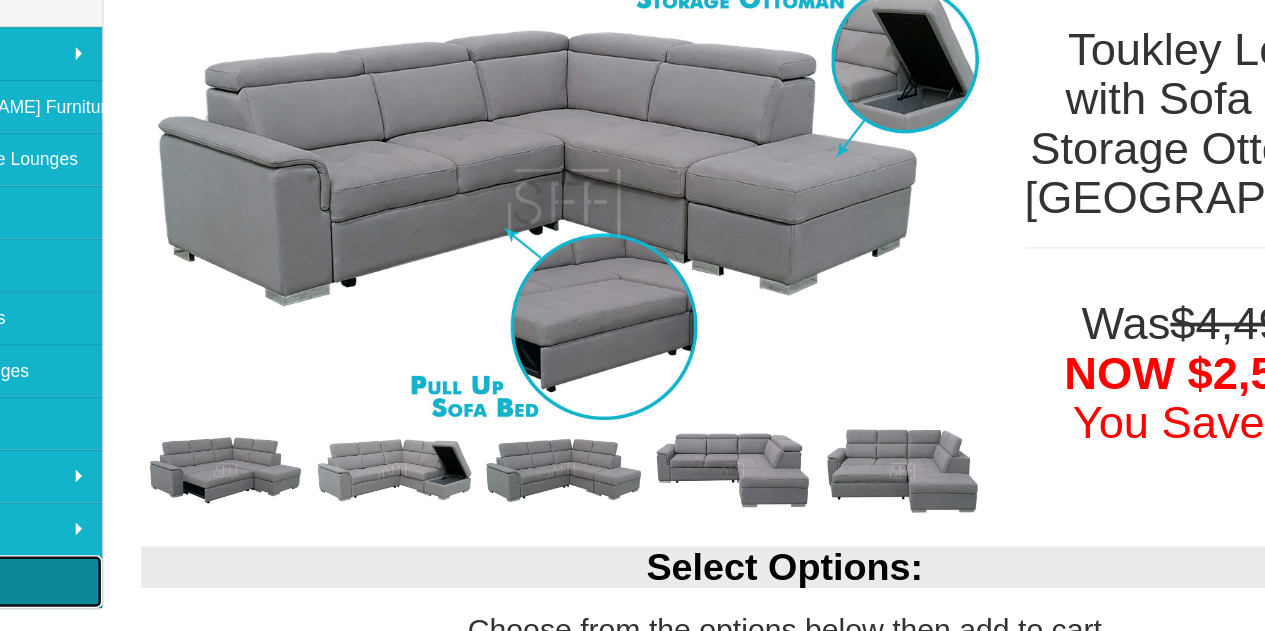 click on "Clearance" at bounding box center (105, 591) 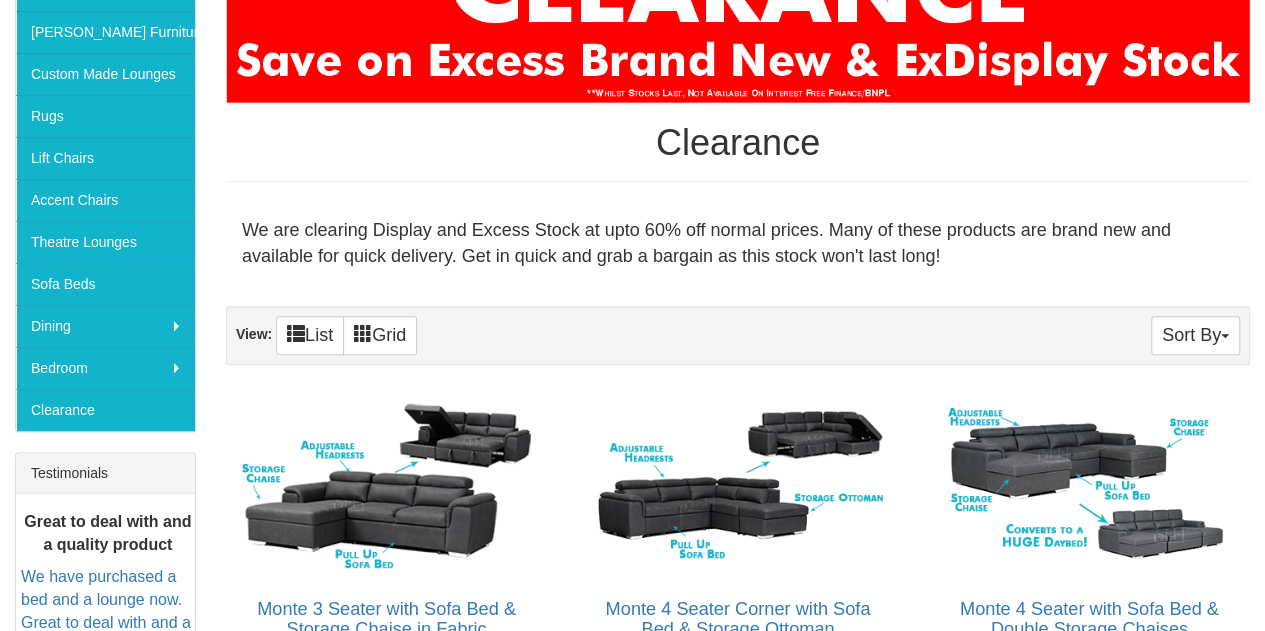 scroll, scrollTop: 0, scrollLeft: 0, axis: both 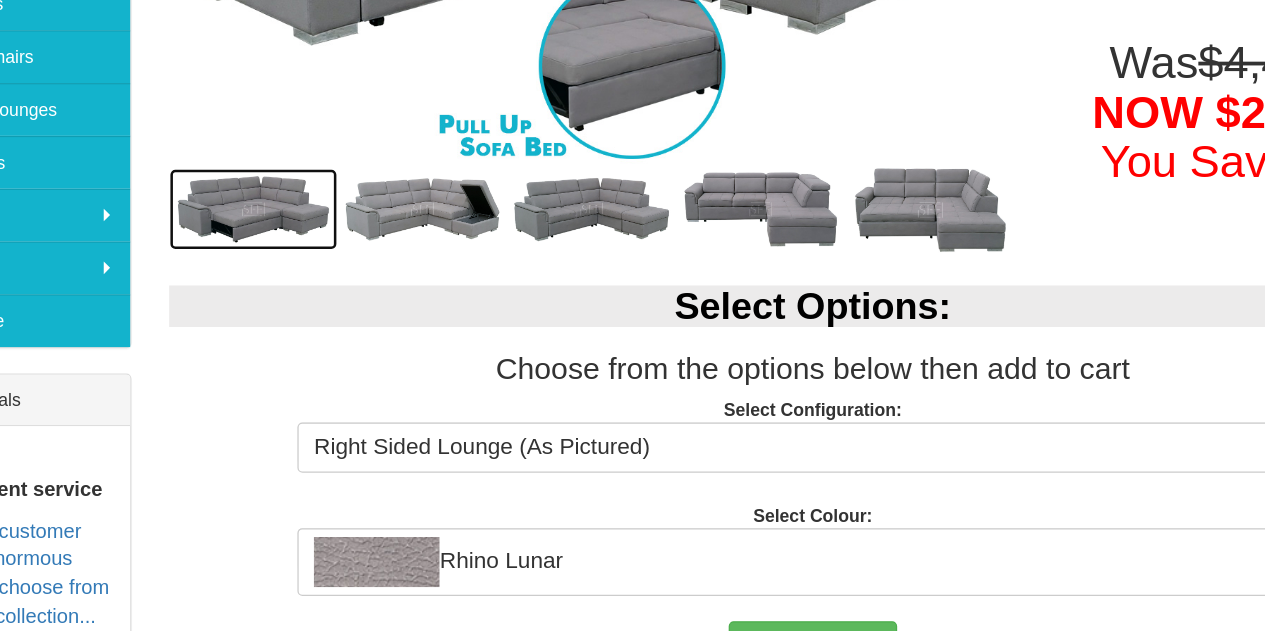 click at bounding box center [293, 167] 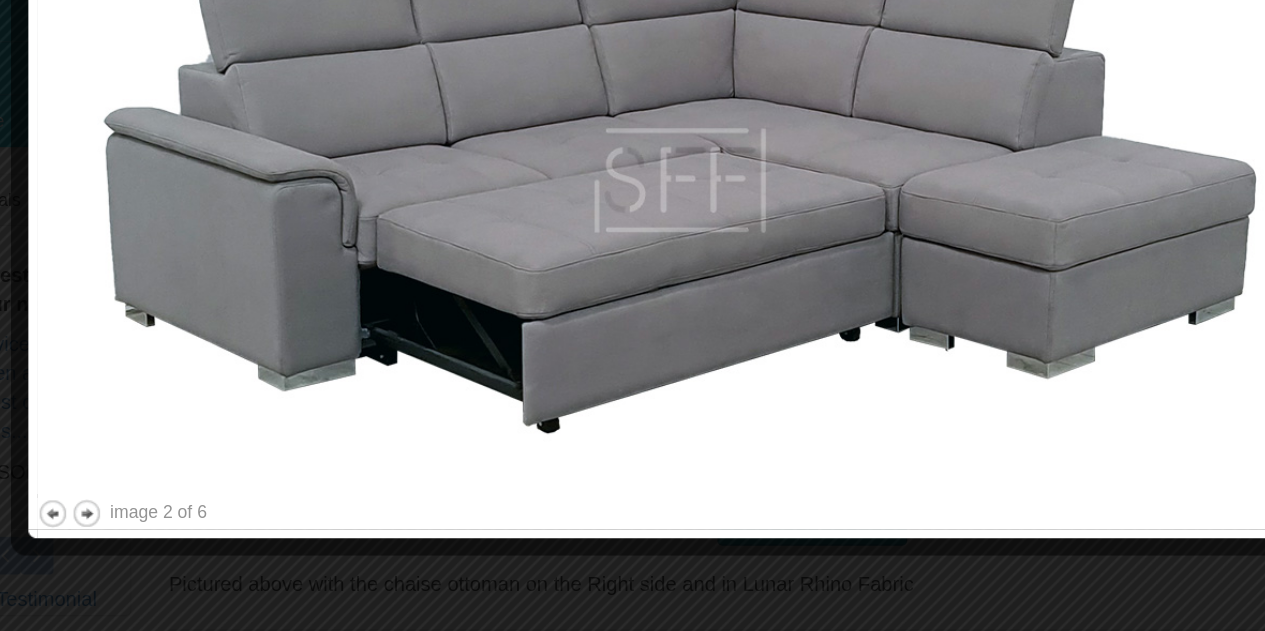scroll, scrollTop: 685, scrollLeft: 0, axis: vertical 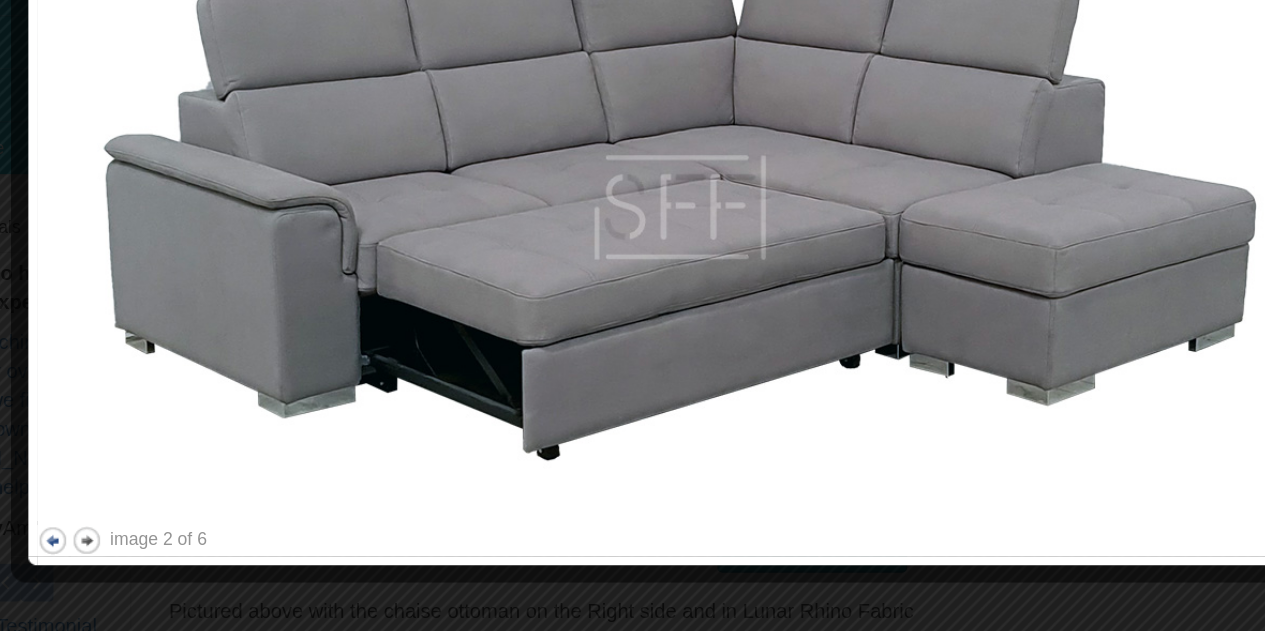 click on "previous" at bounding box center (133, 433) 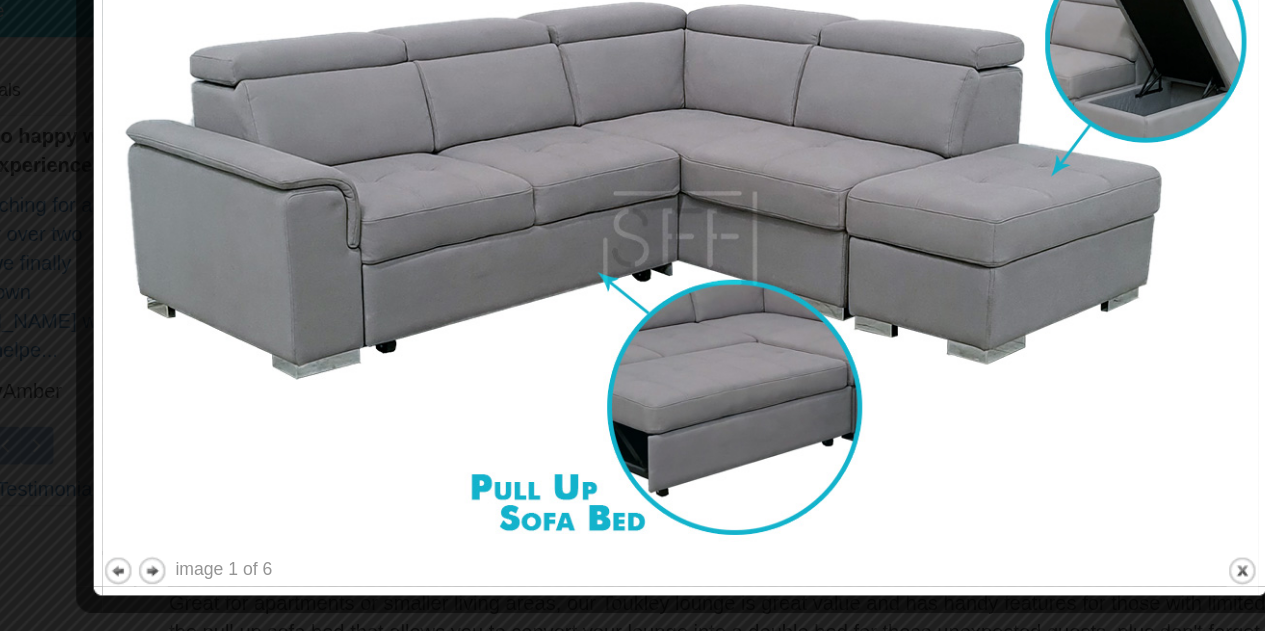 scroll, scrollTop: 686, scrollLeft: 0, axis: vertical 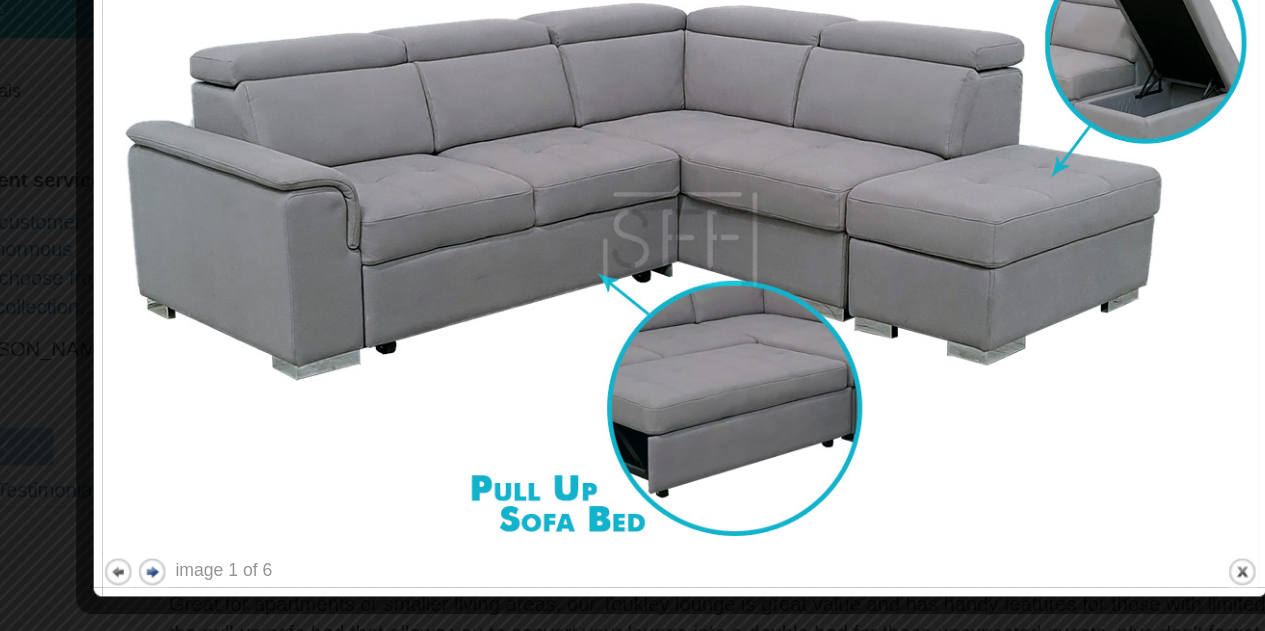 click on "next" at bounding box center (212, 566) 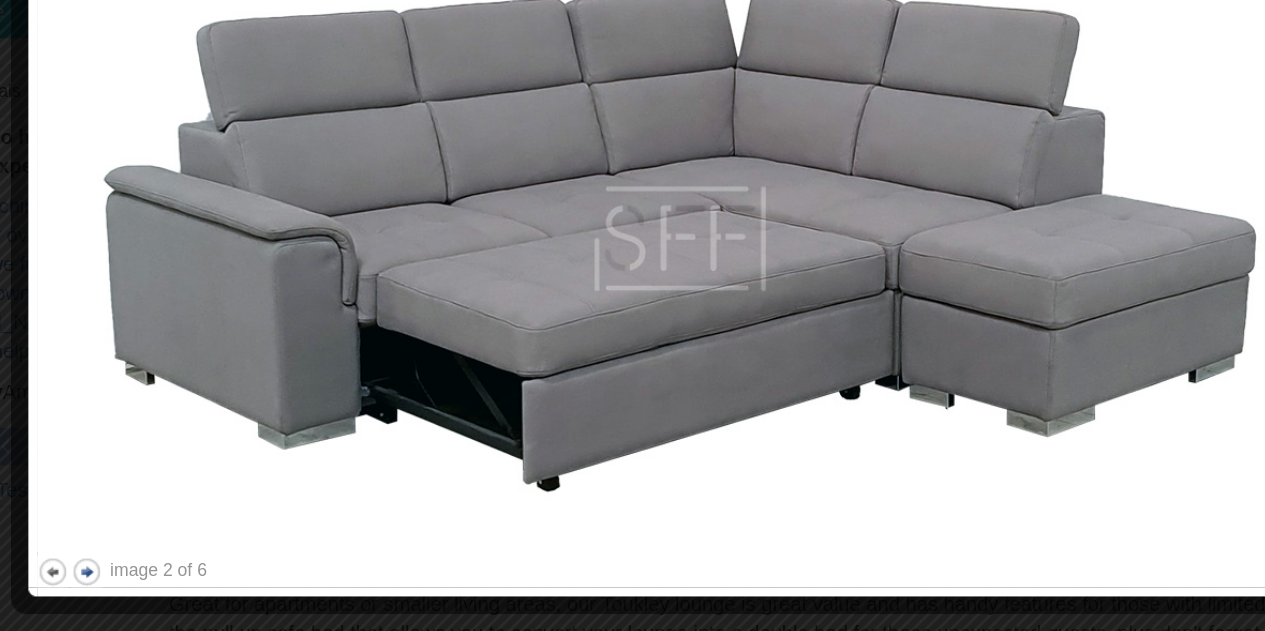 click on "next" at bounding box center [160, 566] 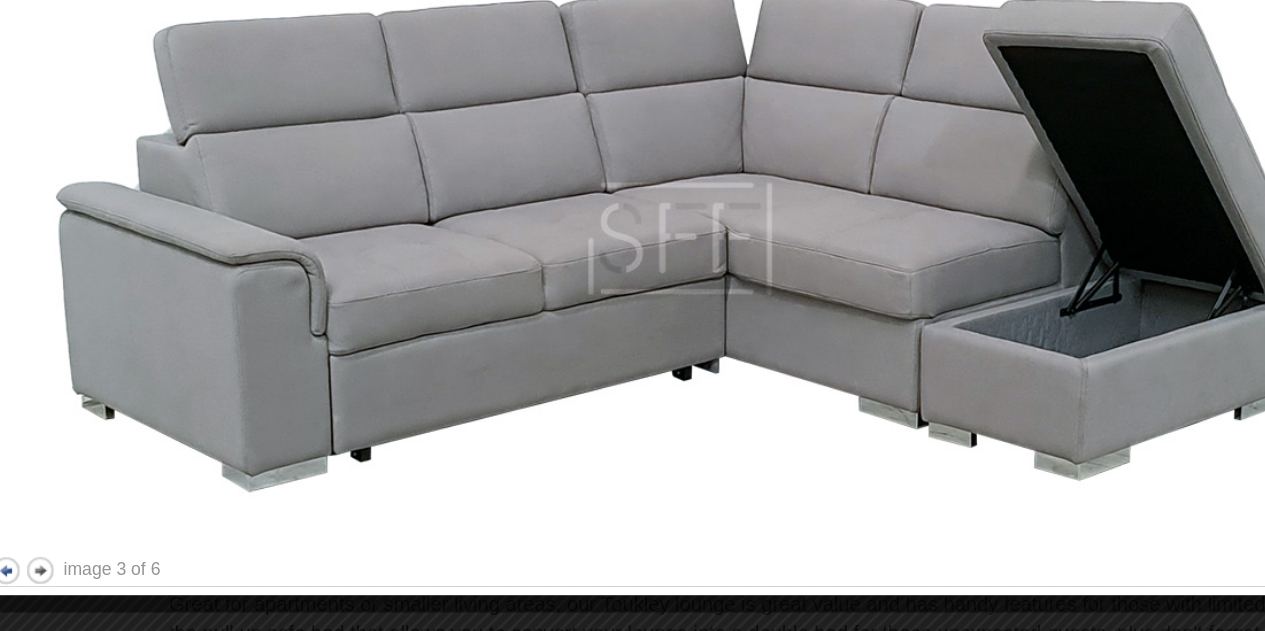 click on "previous" at bounding box center [96, 565] 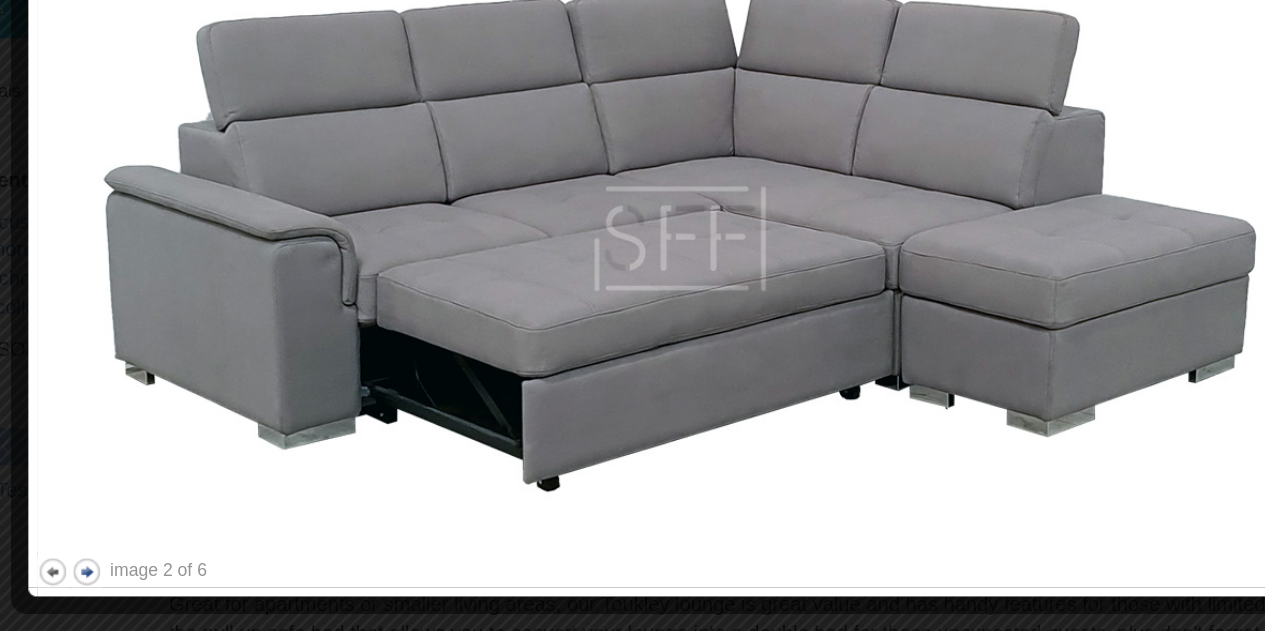 click on "next" at bounding box center (160, 566) 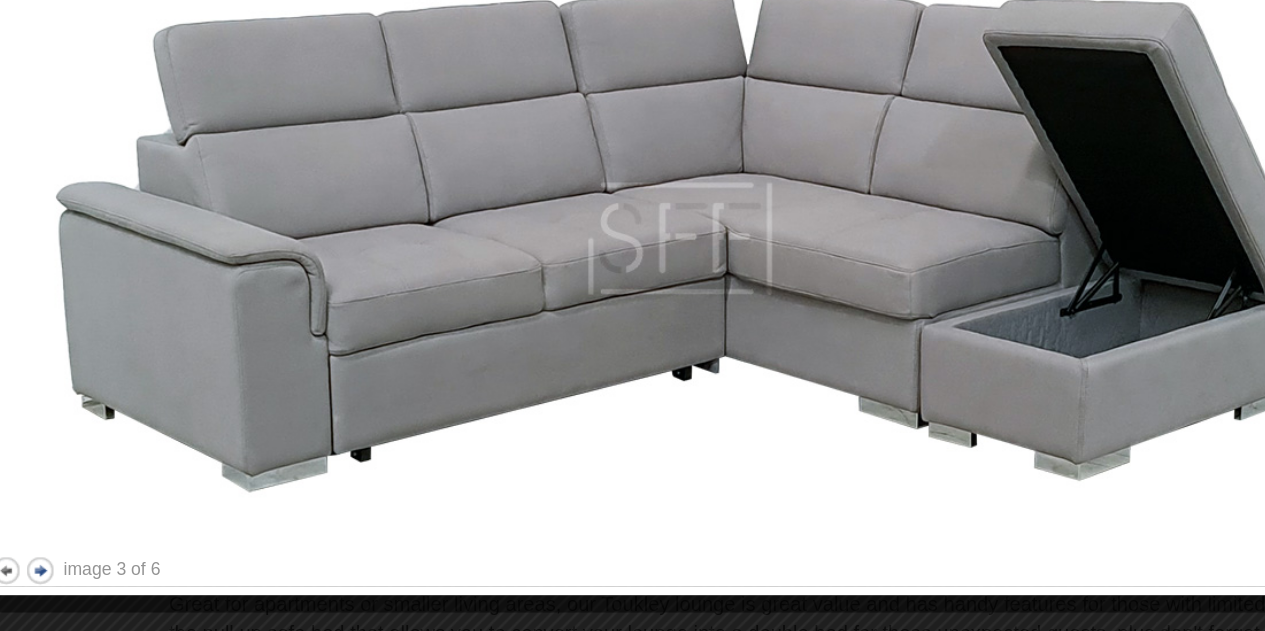 click on "image 3 of 6" at bounding box center [180, 564] 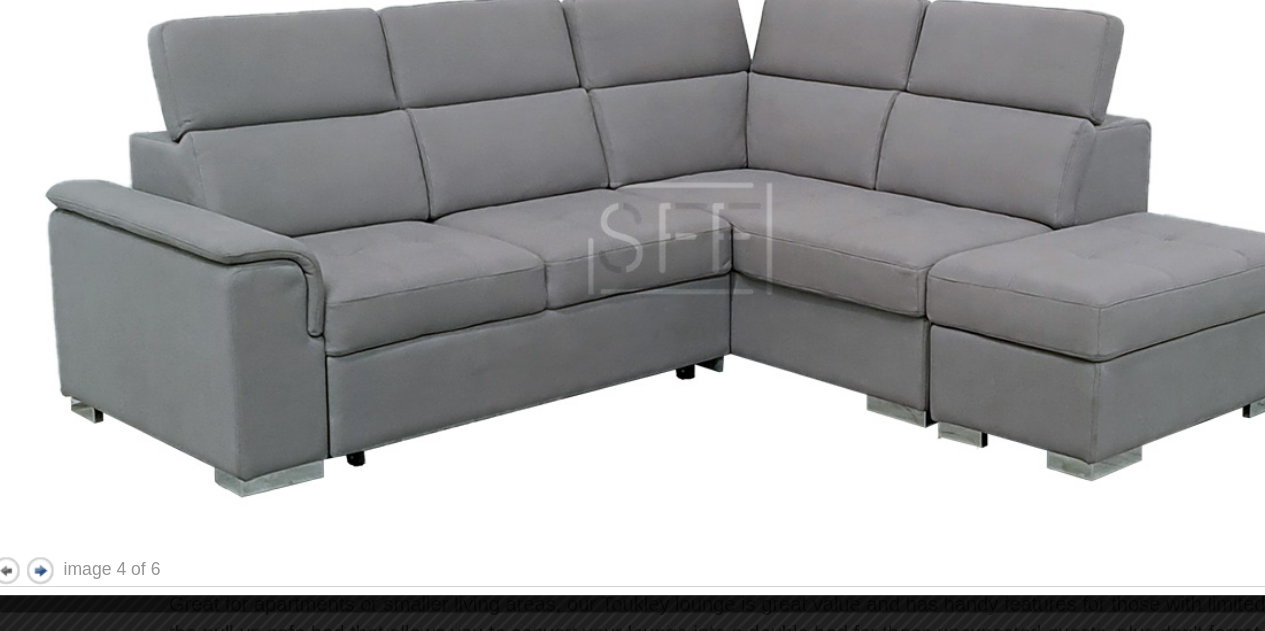 click on "next" at bounding box center (123, 565) 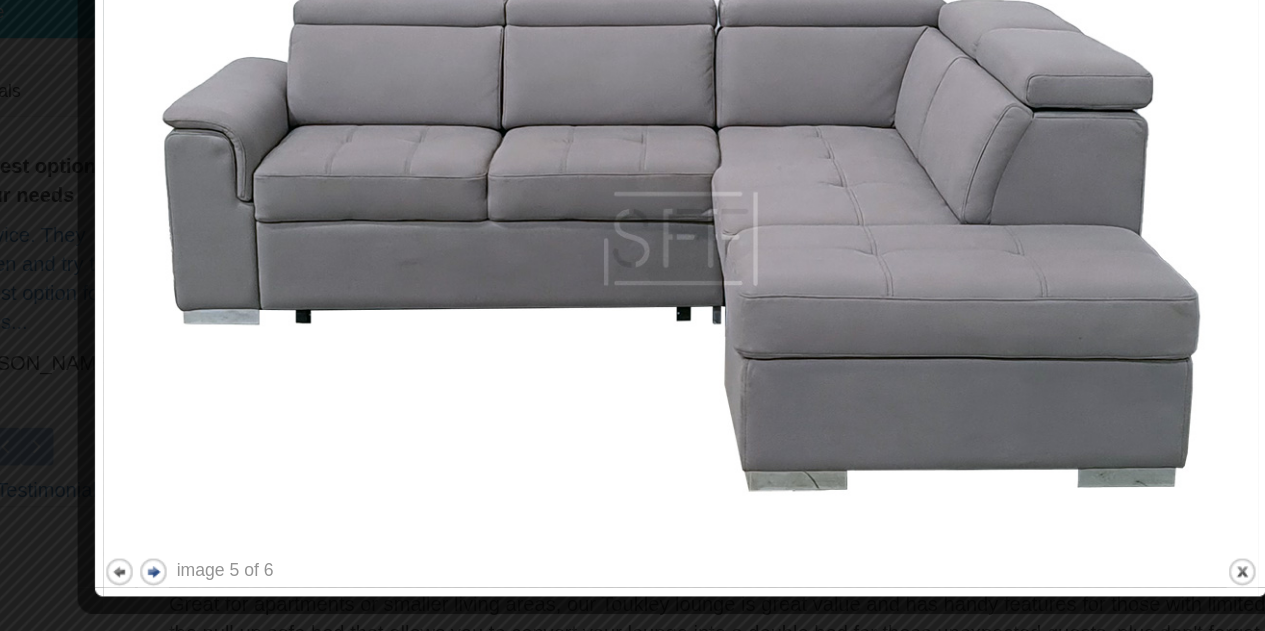 click on "next" at bounding box center [213, 566] 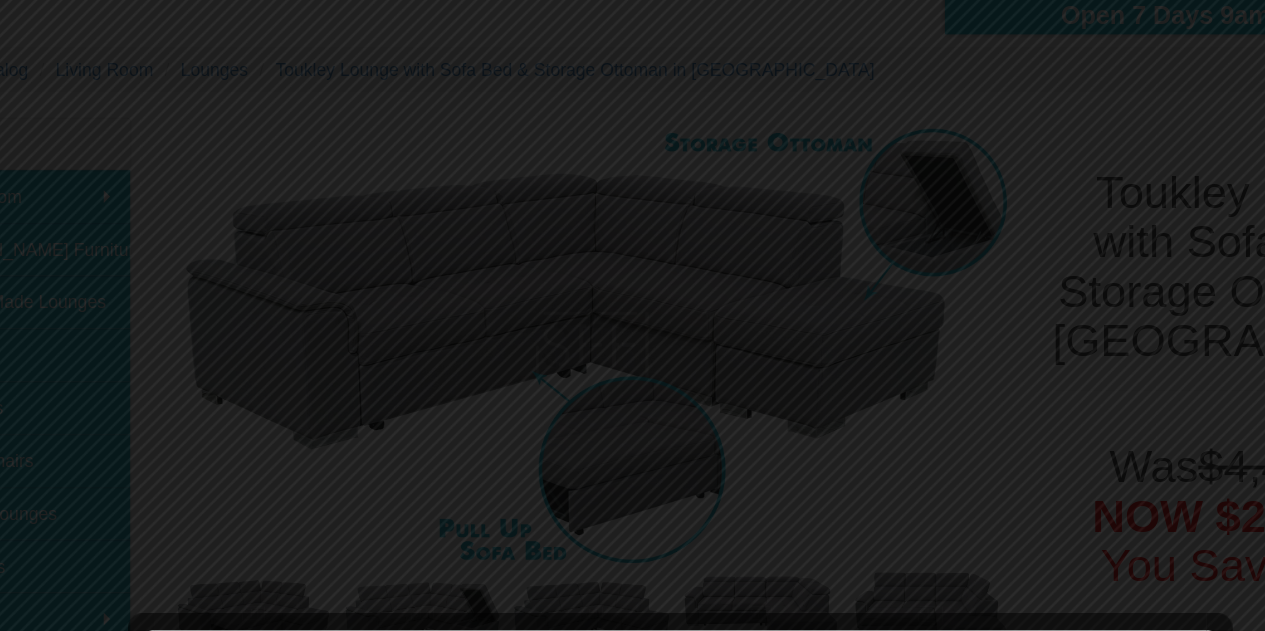 scroll, scrollTop: 230, scrollLeft: 0, axis: vertical 